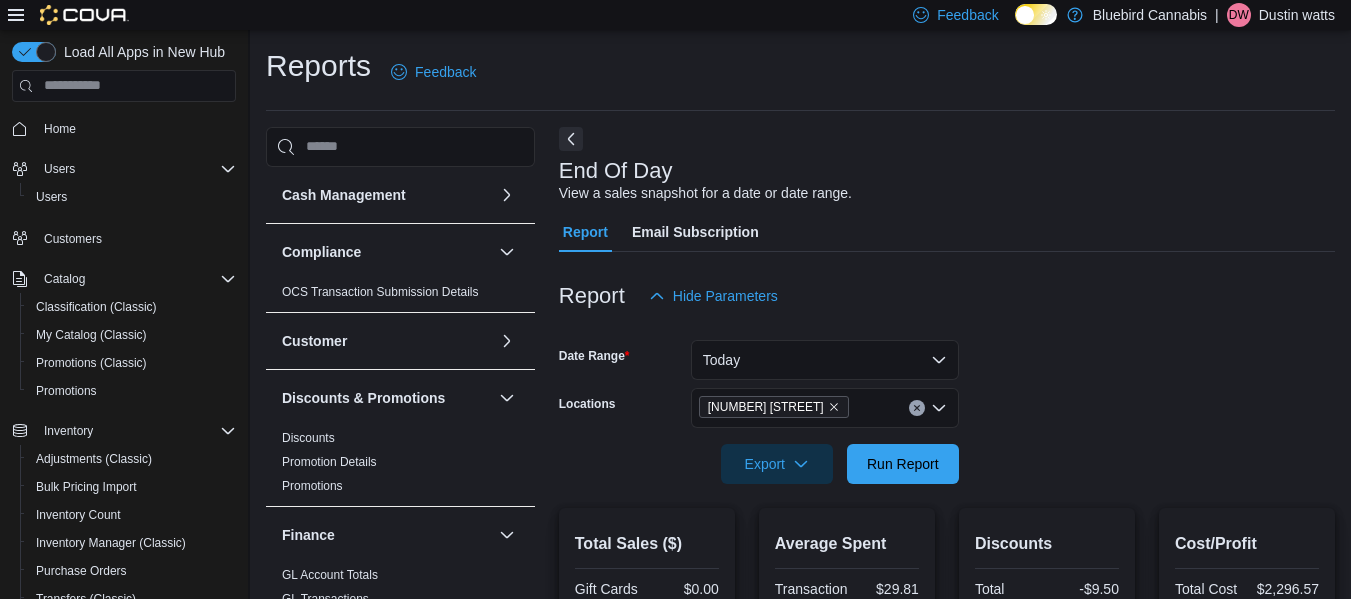 scroll, scrollTop: 0, scrollLeft: 0, axis: both 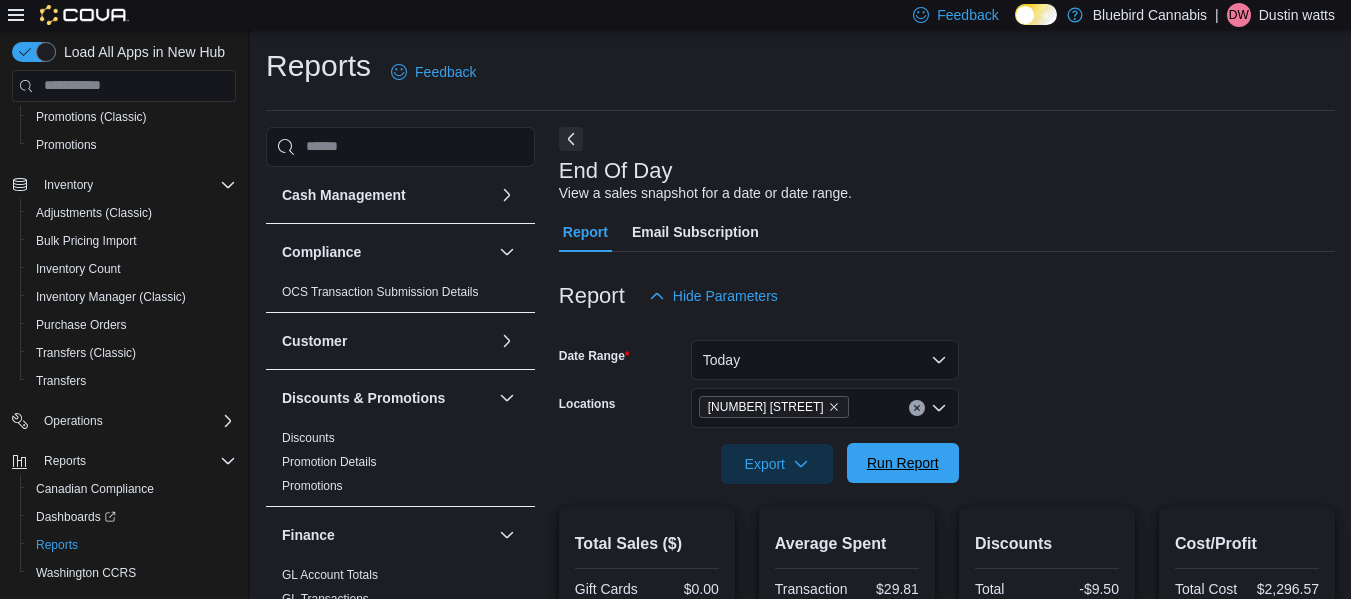 click on "Run Report" at bounding box center [903, 463] 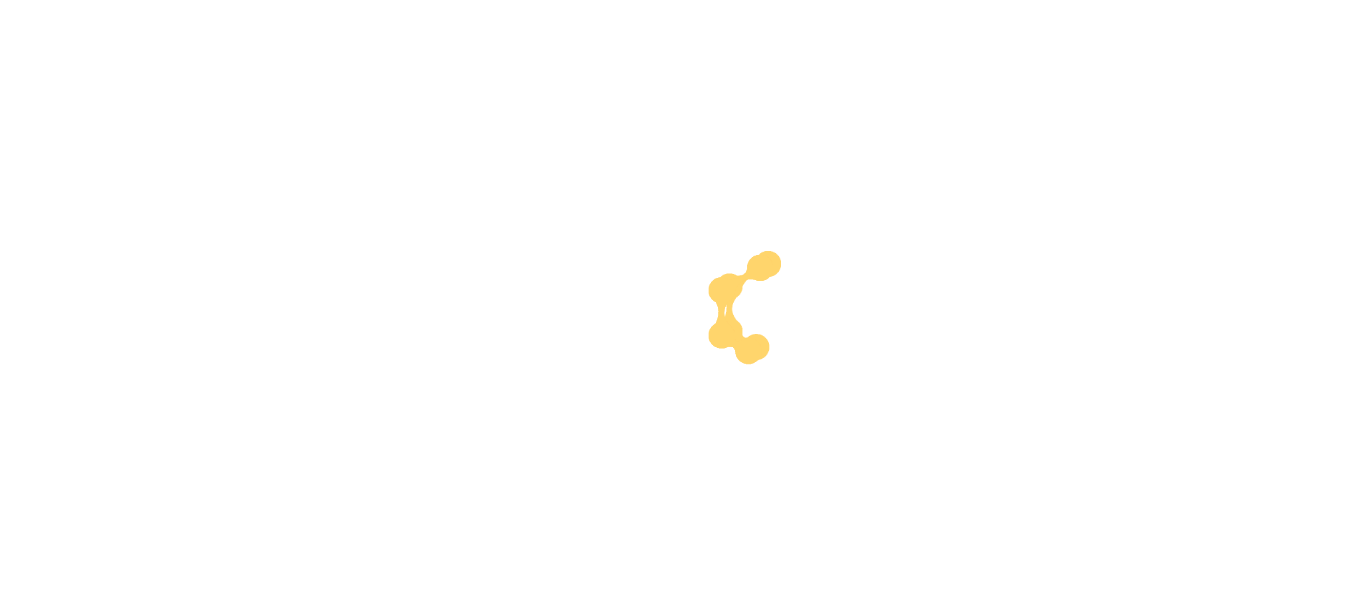 scroll, scrollTop: 0, scrollLeft: 0, axis: both 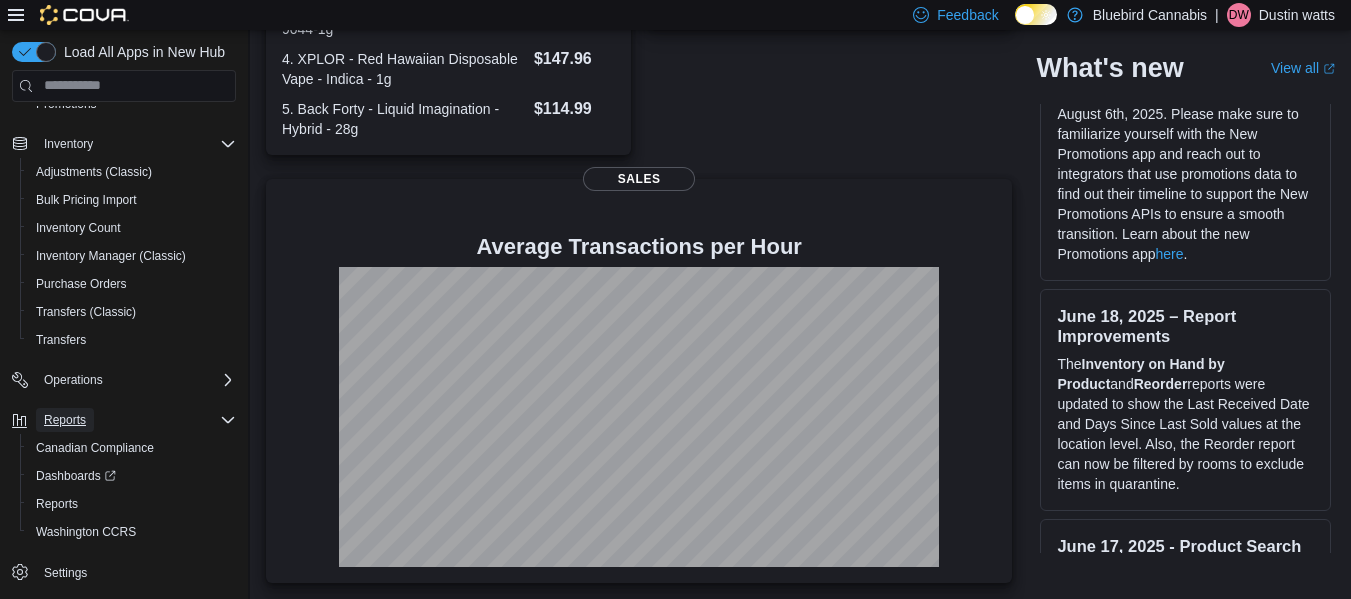 click on "Reports" at bounding box center [65, 420] 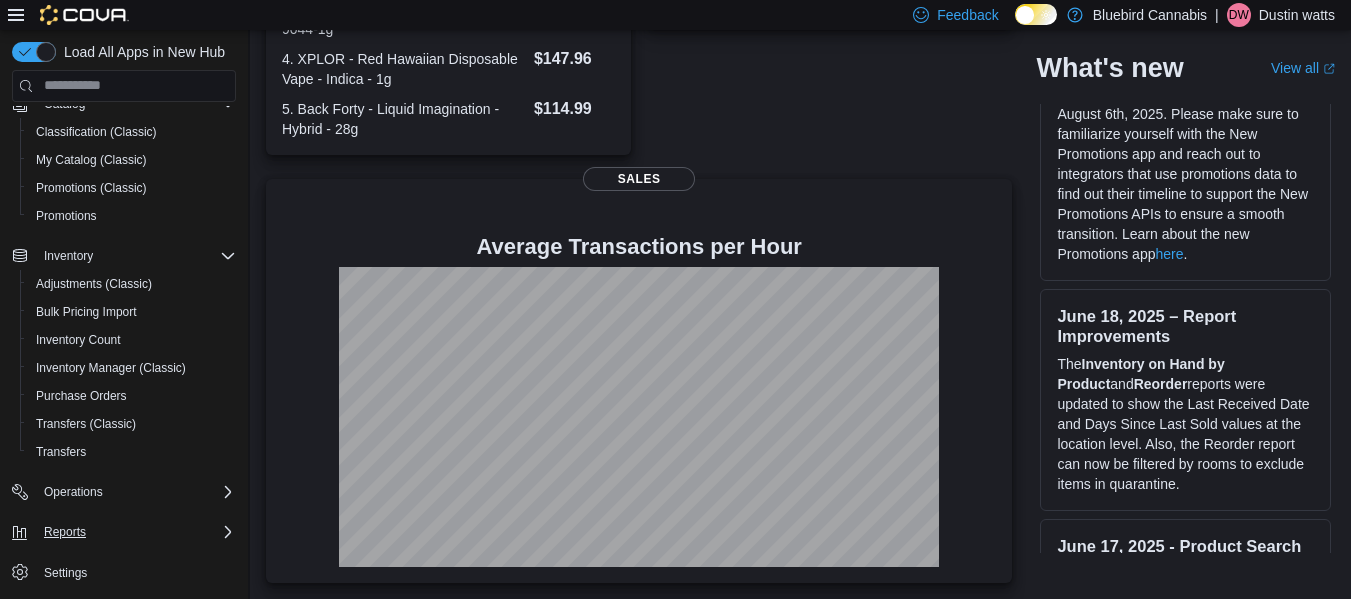 scroll, scrollTop: 175, scrollLeft: 0, axis: vertical 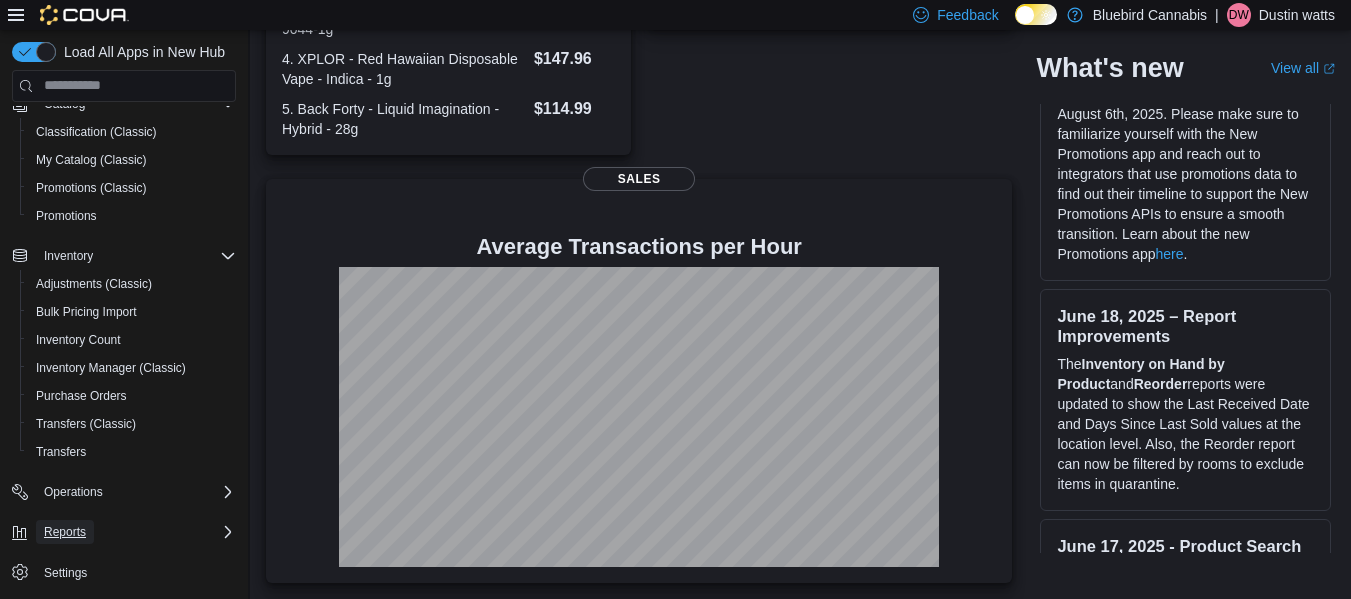 click on "Reports" at bounding box center [65, 532] 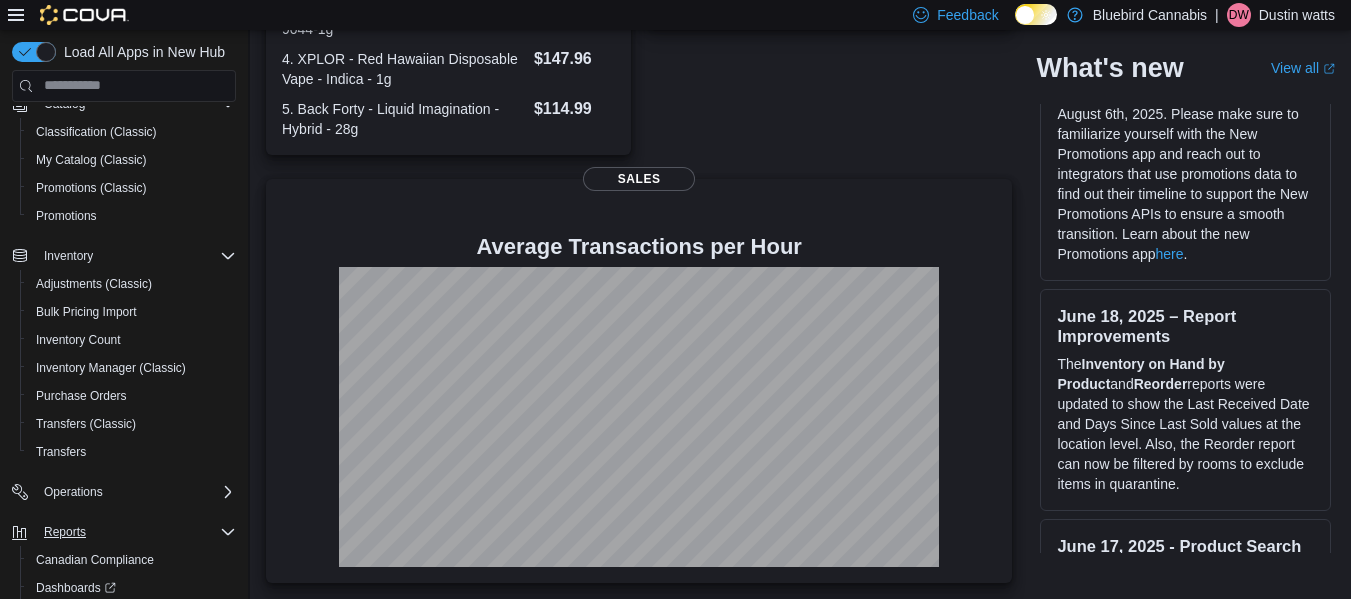 scroll, scrollTop: 287, scrollLeft: 0, axis: vertical 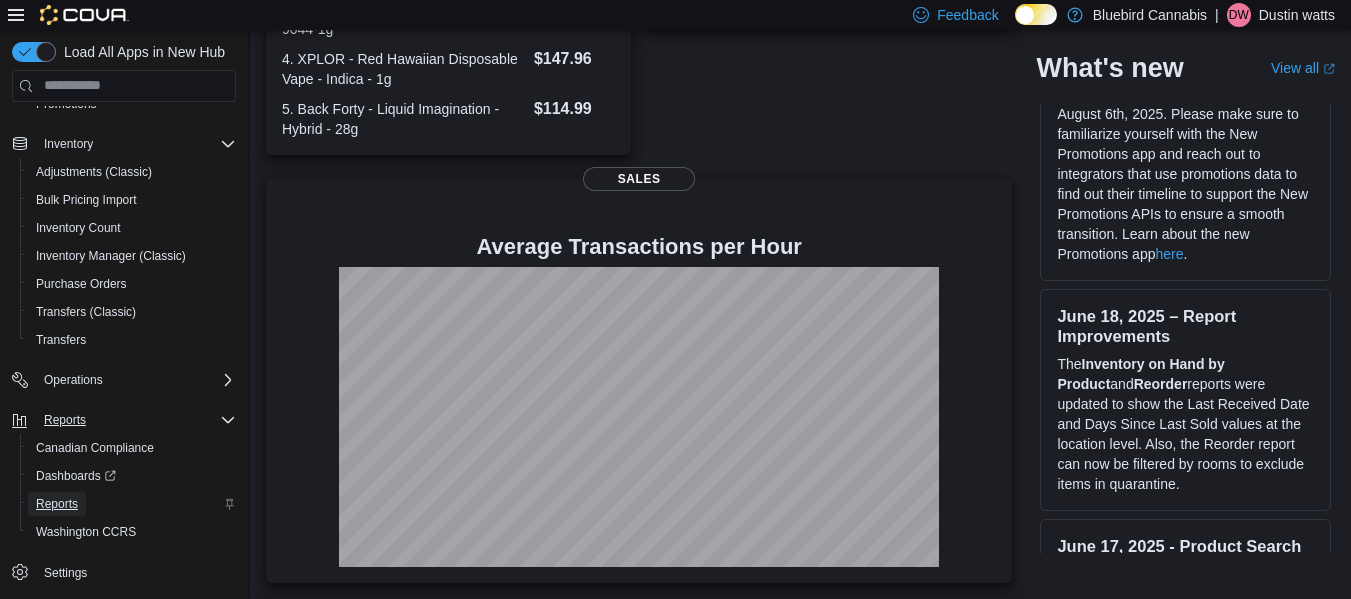 click on "Reports" at bounding box center [57, 504] 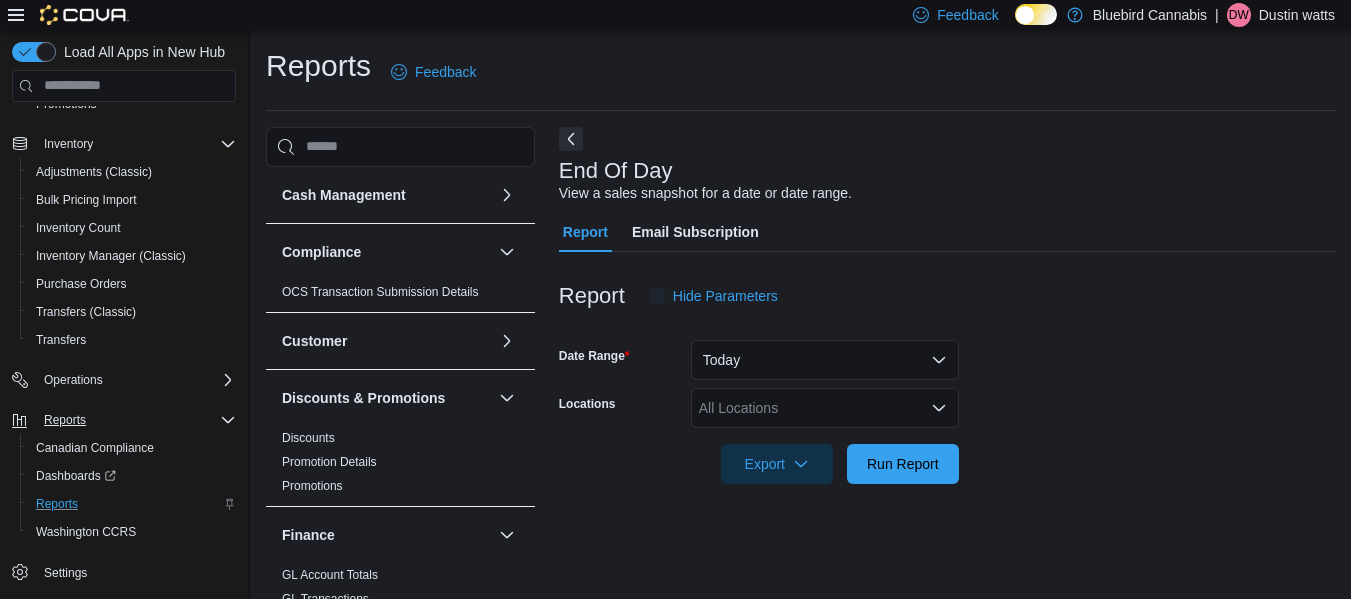scroll, scrollTop: 33, scrollLeft: 0, axis: vertical 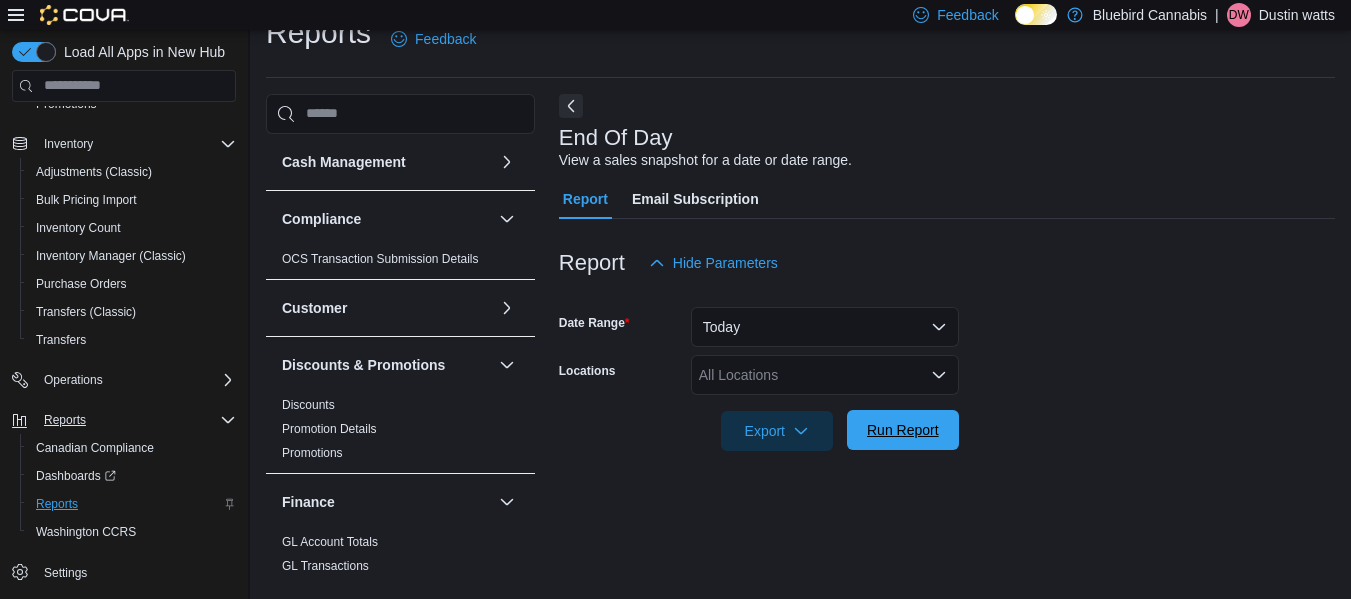 click on "Run Report" at bounding box center [903, 430] 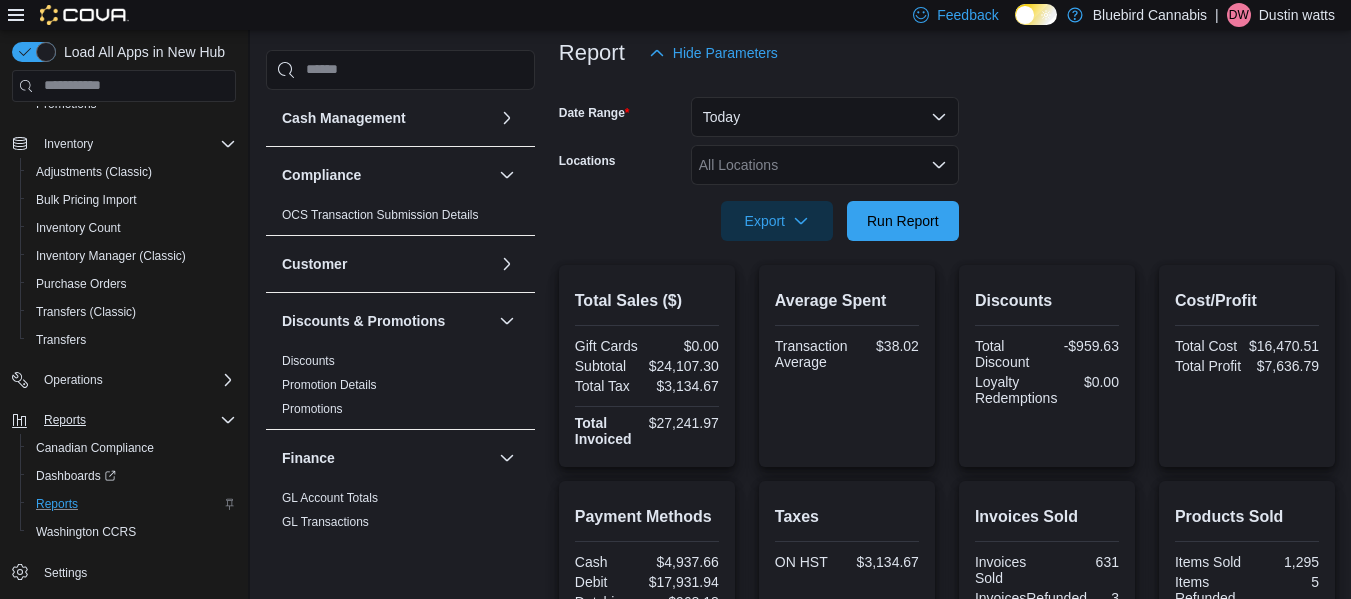 scroll, scrollTop: 0, scrollLeft: 0, axis: both 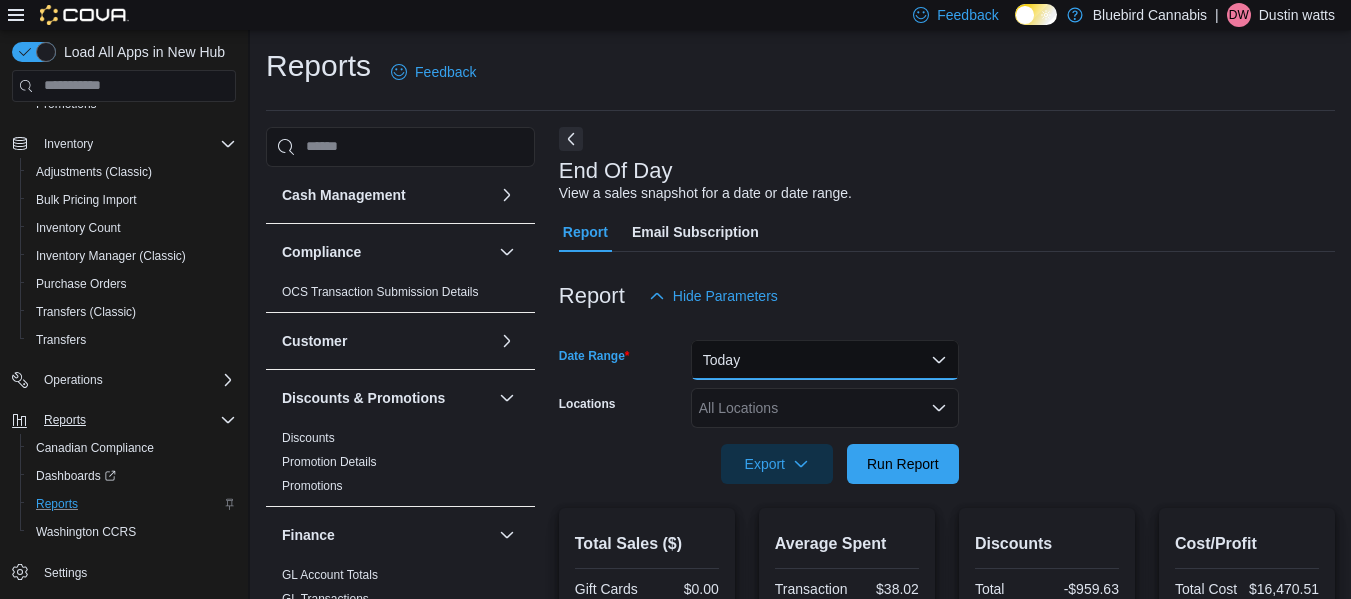 click on "Today" at bounding box center (825, 360) 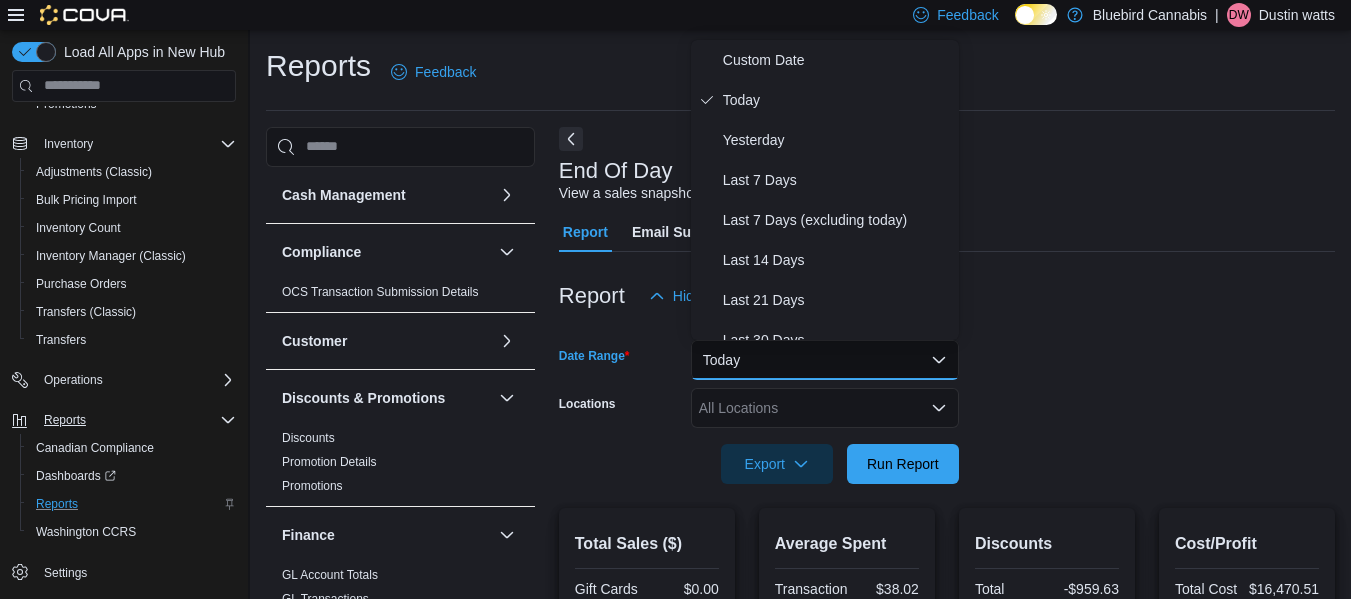 click on "All Locations" at bounding box center [825, 408] 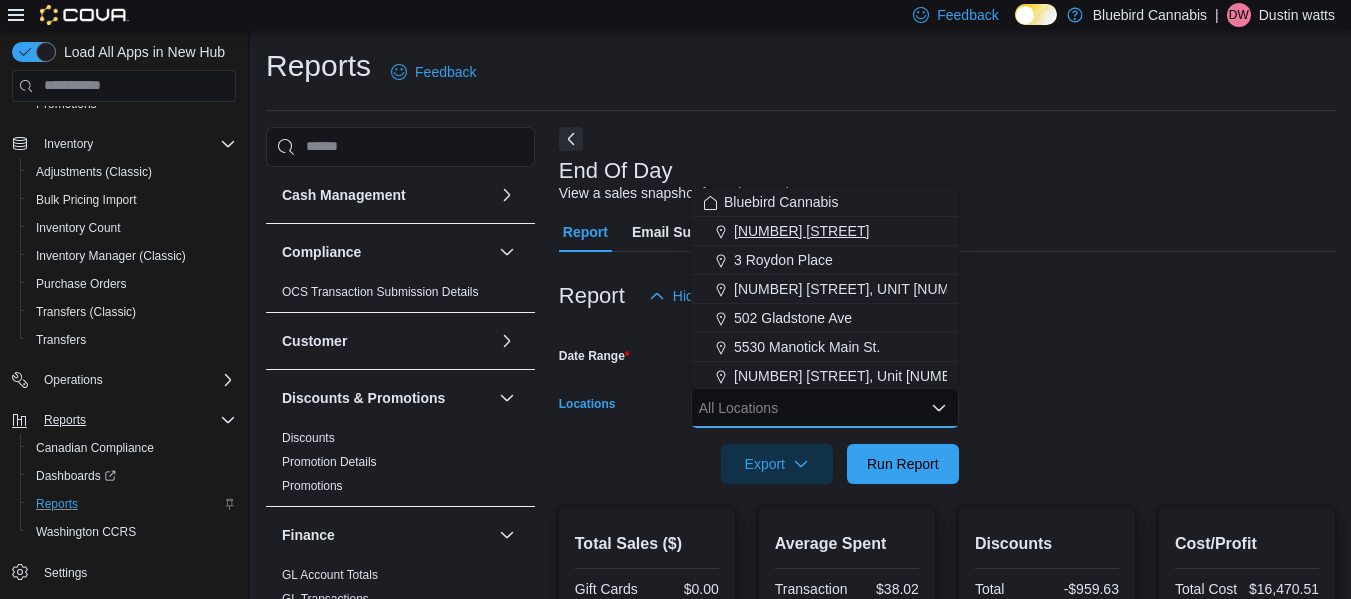 click on "[NUMBER] [STREET]" at bounding box center (801, 231) 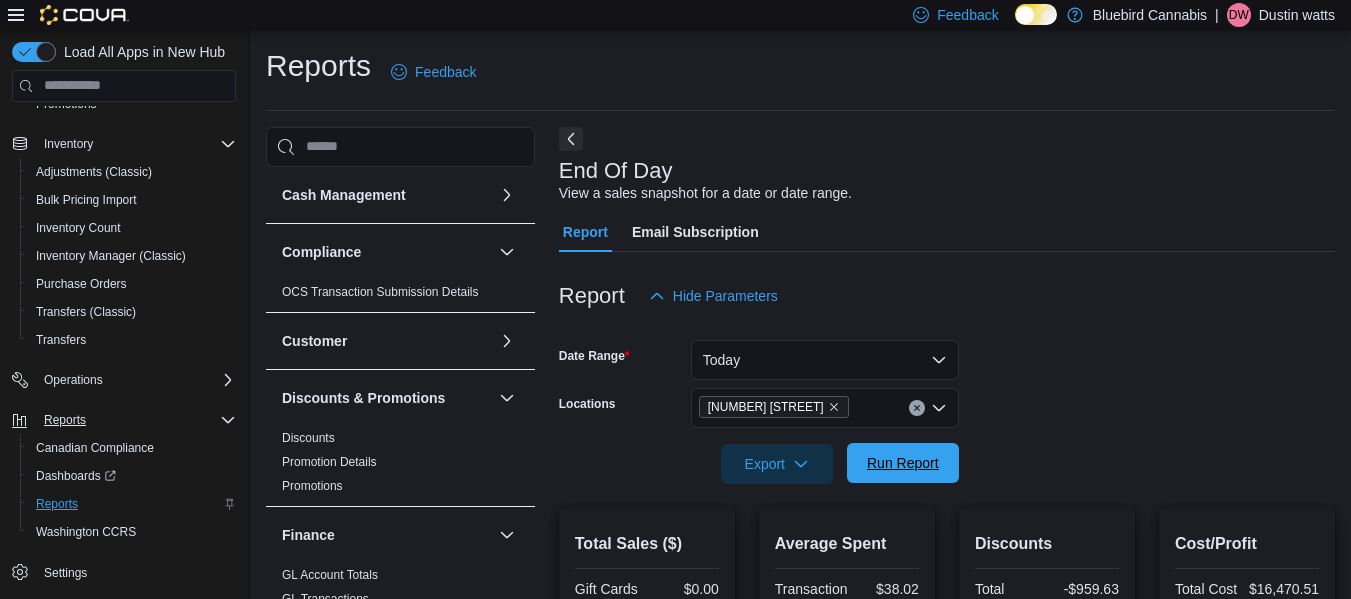 click on "Run Report" at bounding box center [903, 463] 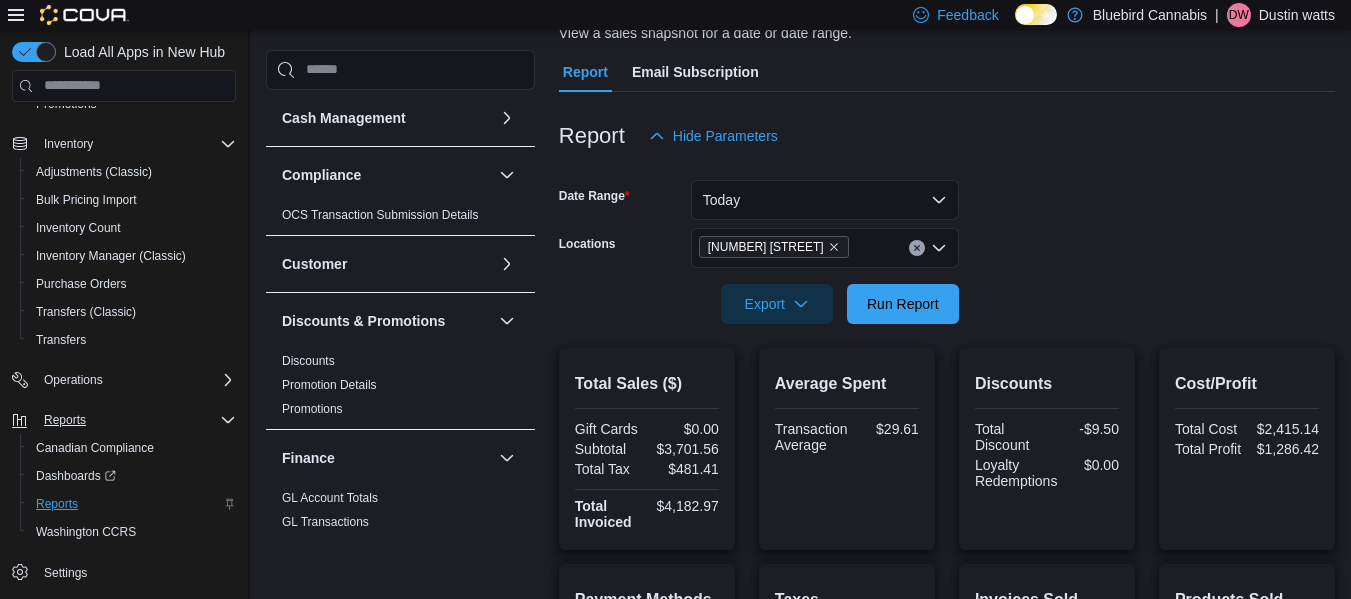 scroll, scrollTop: 158, scrollLeft: 0, axis: vertical 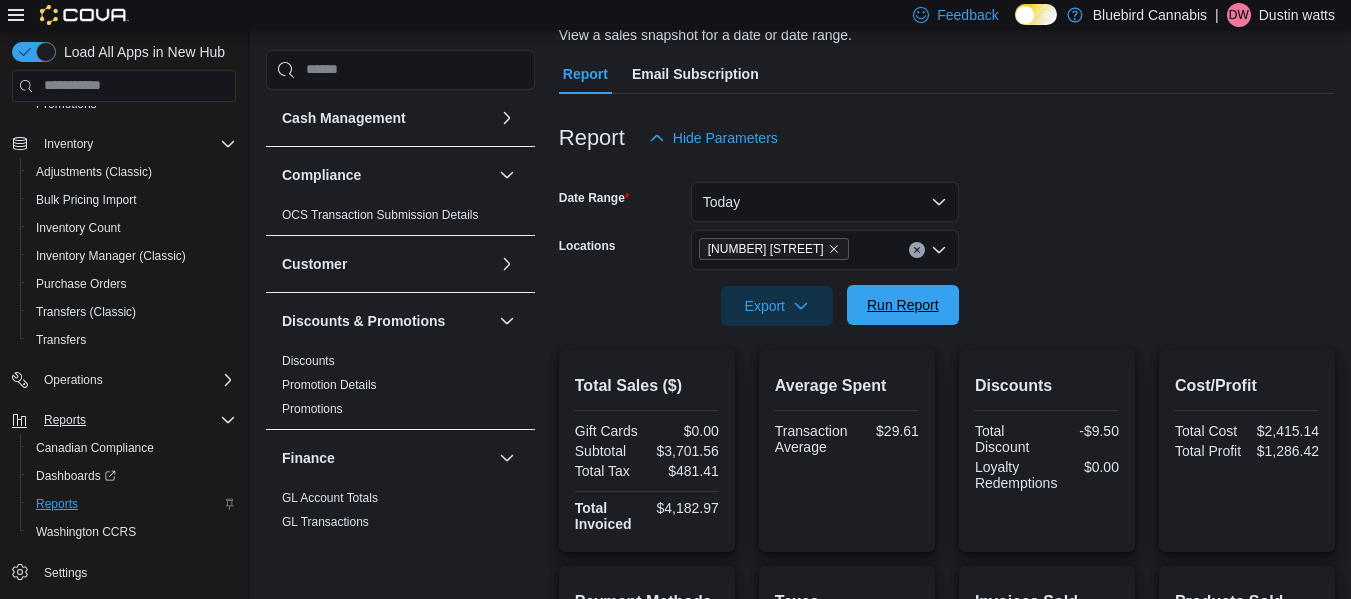 click on "Run Report" at bounding box center [903, 305] 